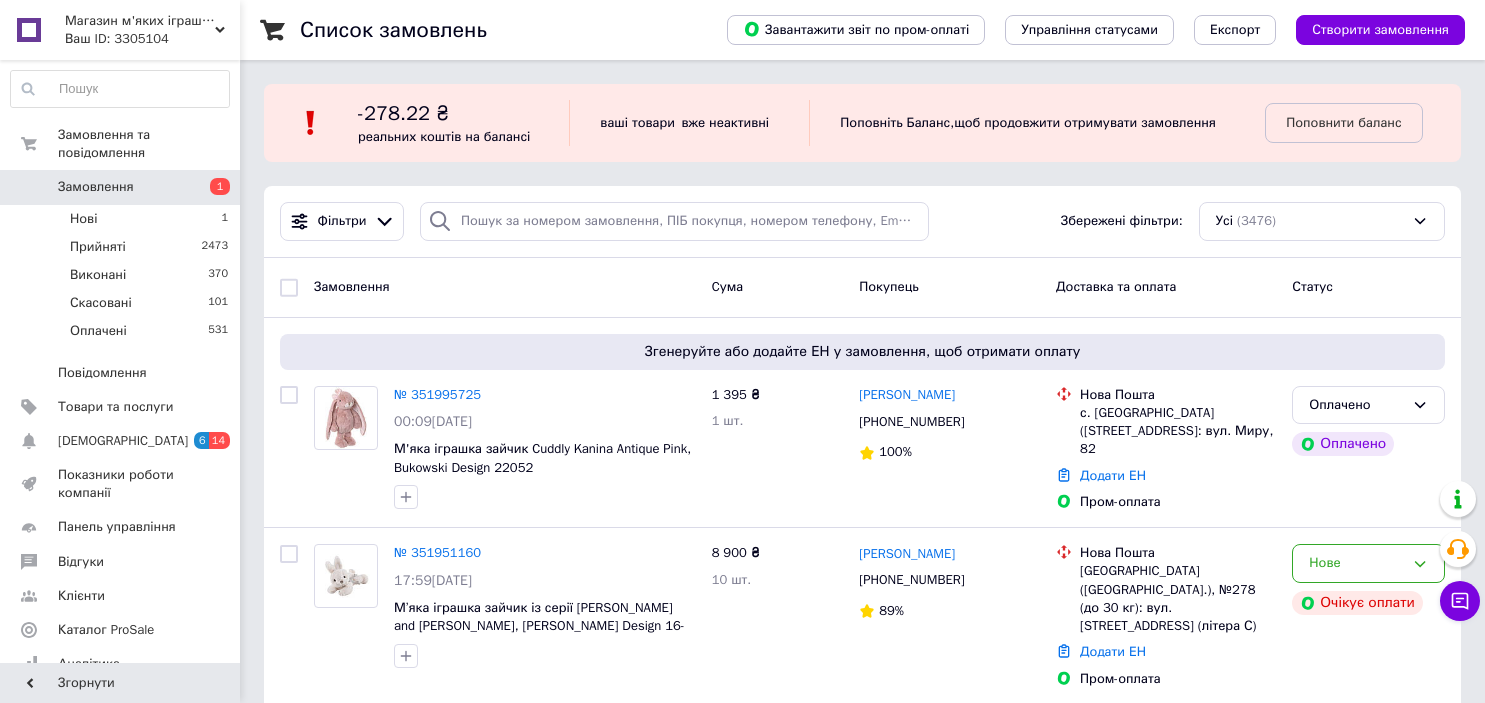 scroll, scrollTop: 0, scrollLeft: 0, axis: both 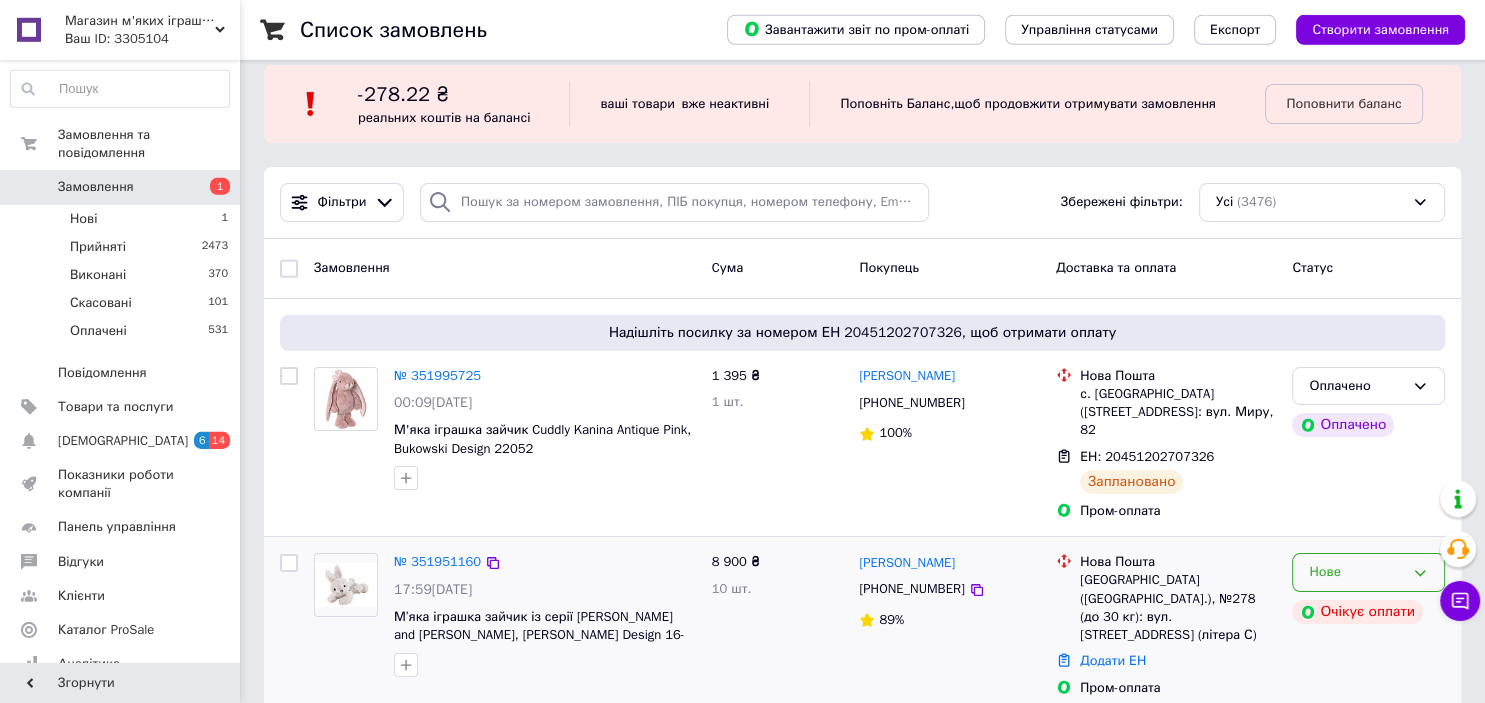click on "Нове" at bounding box center (1368, 572) 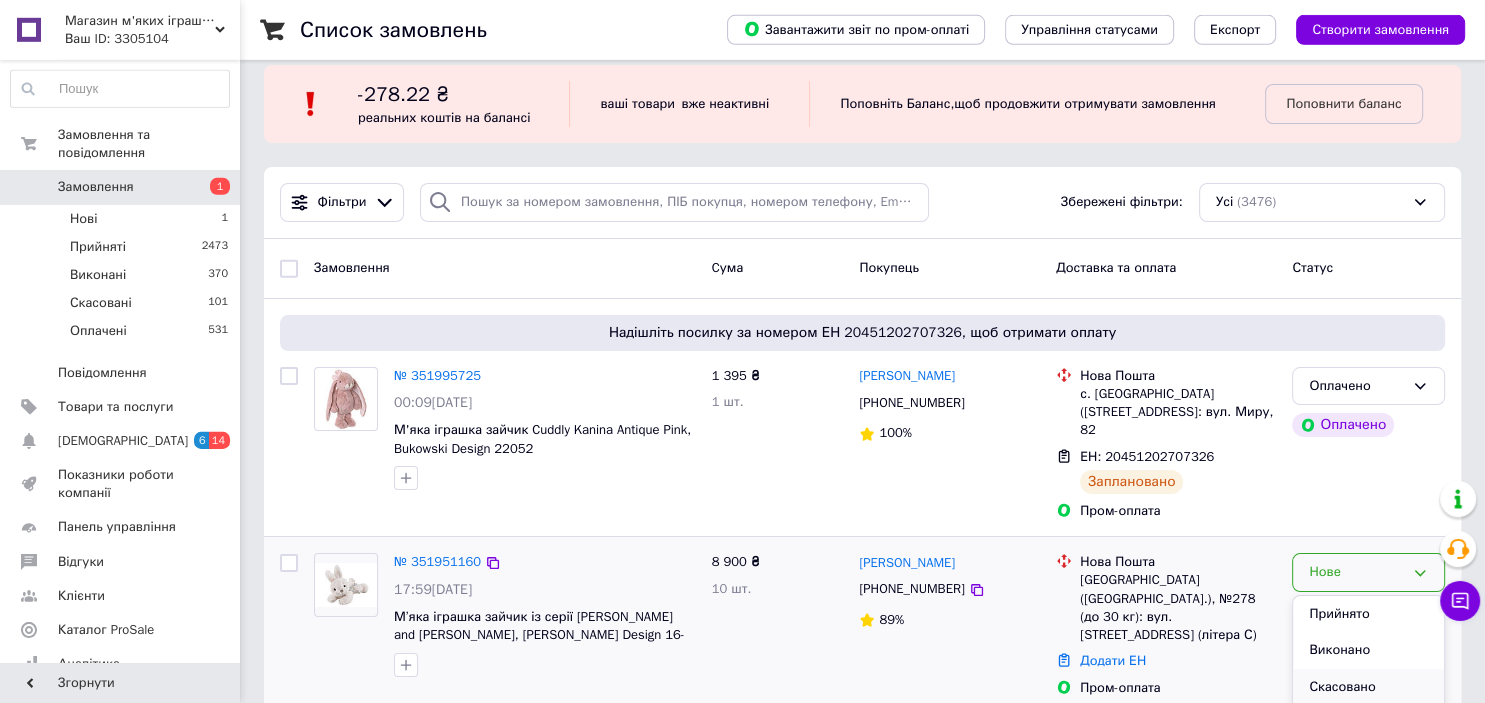 click on "Скасовано" at bounding box center [1368, 687] 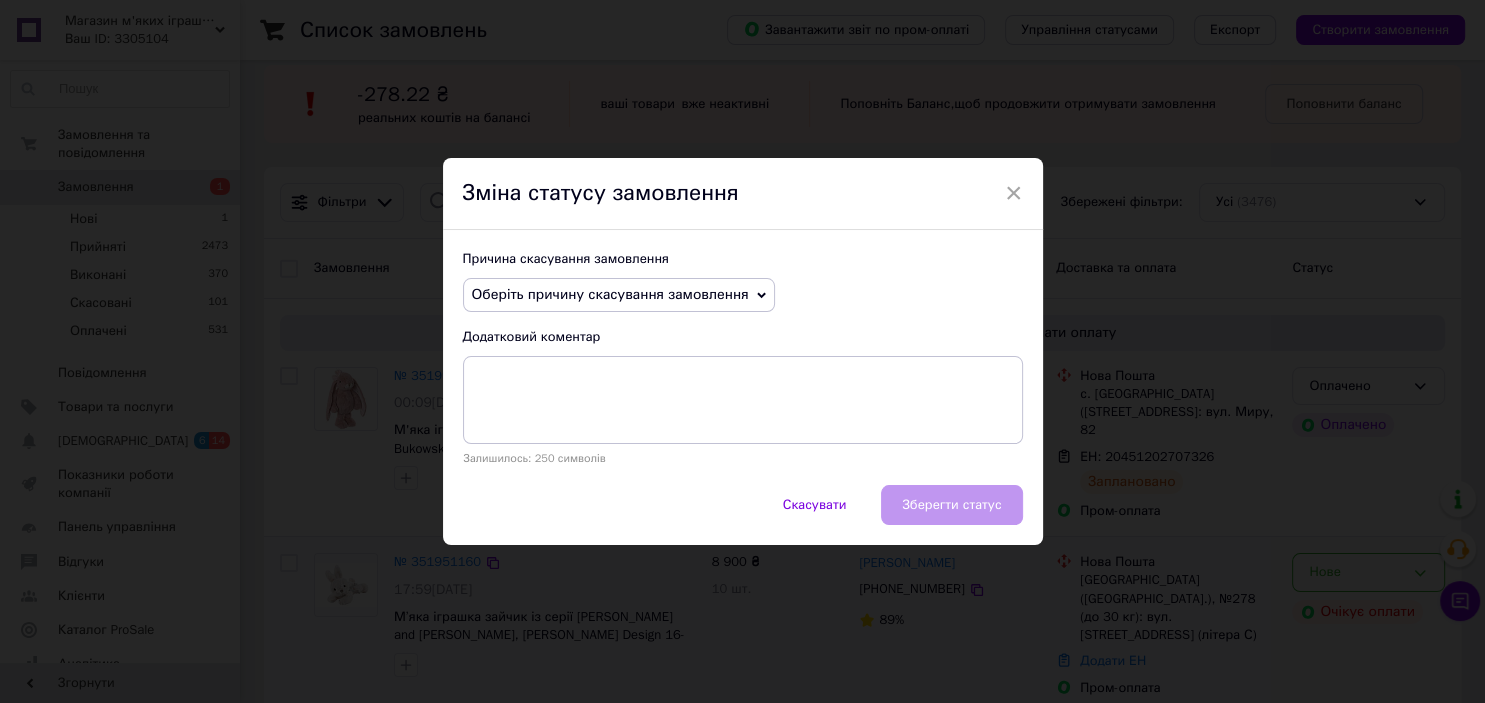 click on "Оберіть причину скасування замовлення" at bounding box center (610, 294) 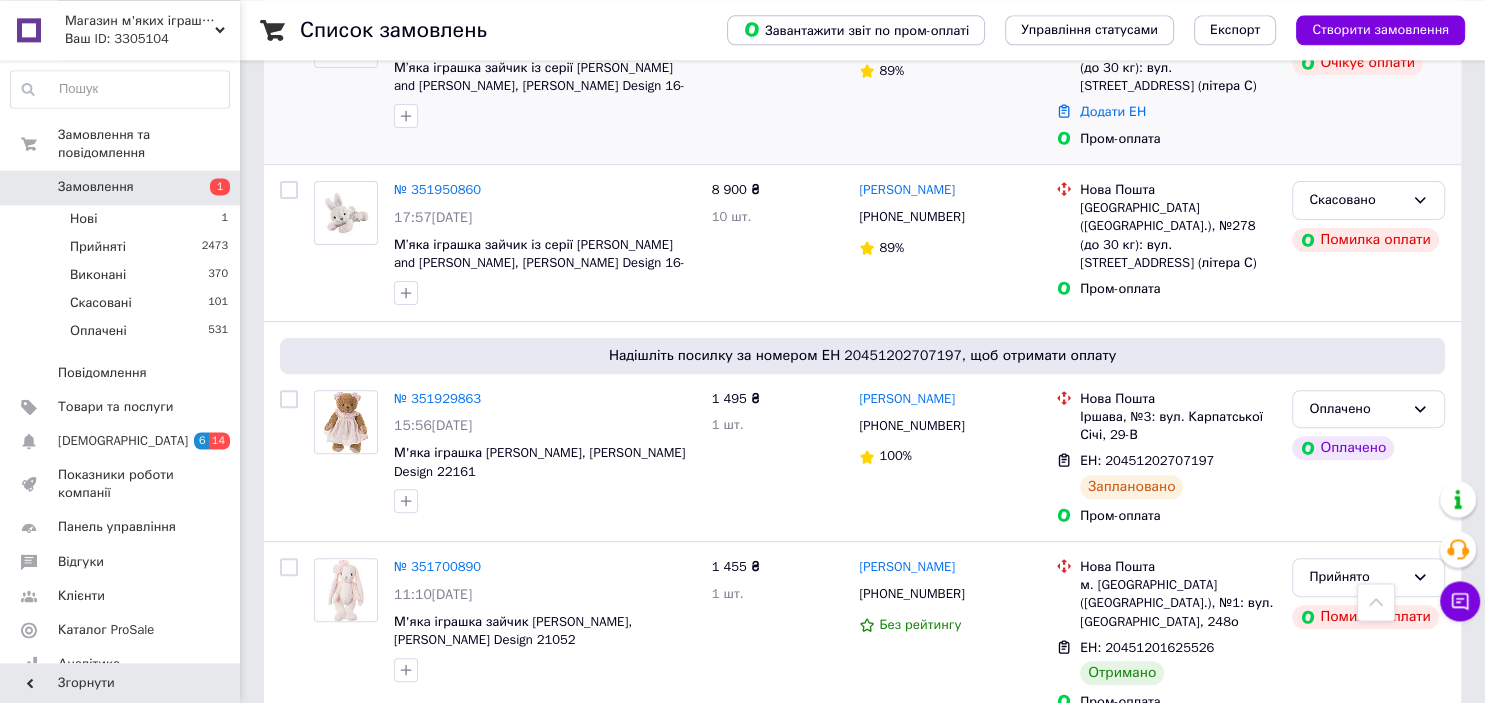 scroll, scrollTop: 652, scrollLeft: 0, axis: vertical 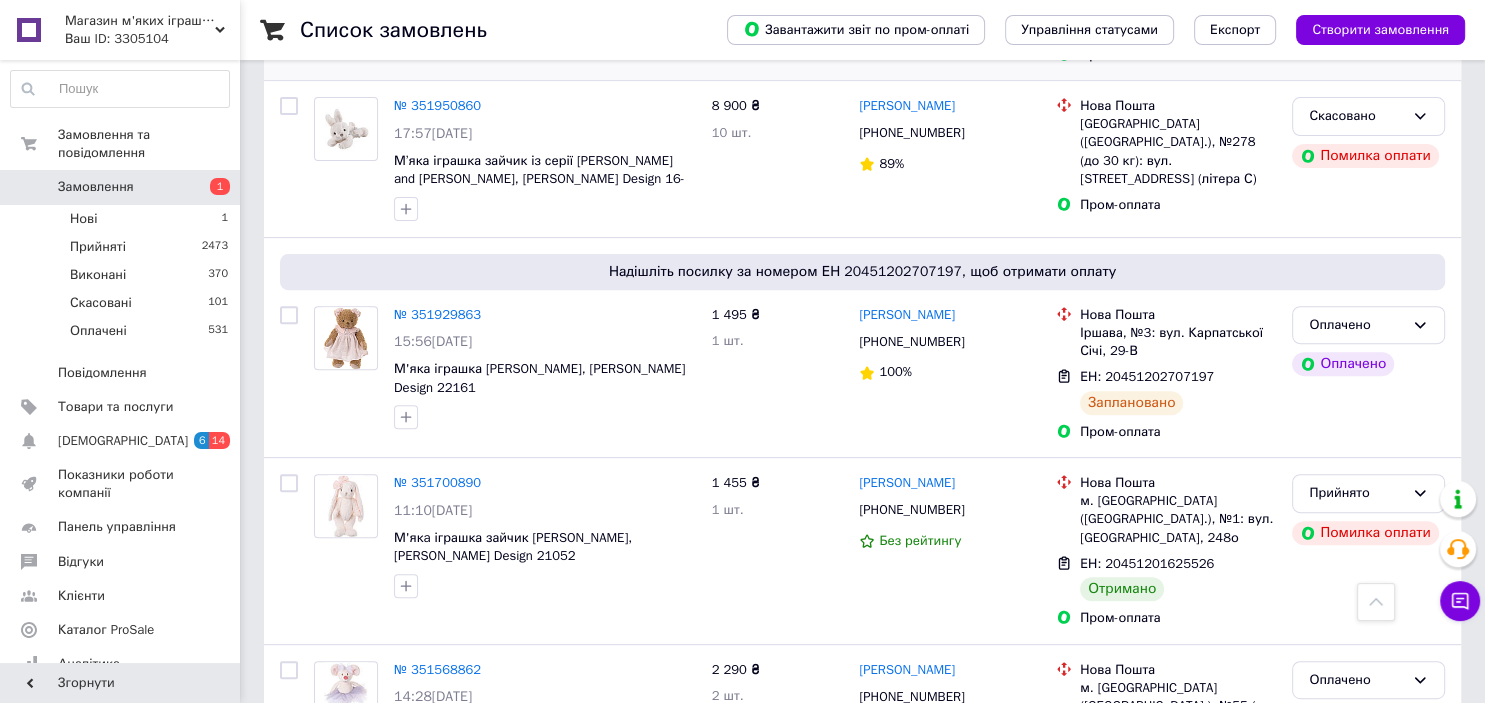 click on "Замовлення" at bounding box center [121, 187] 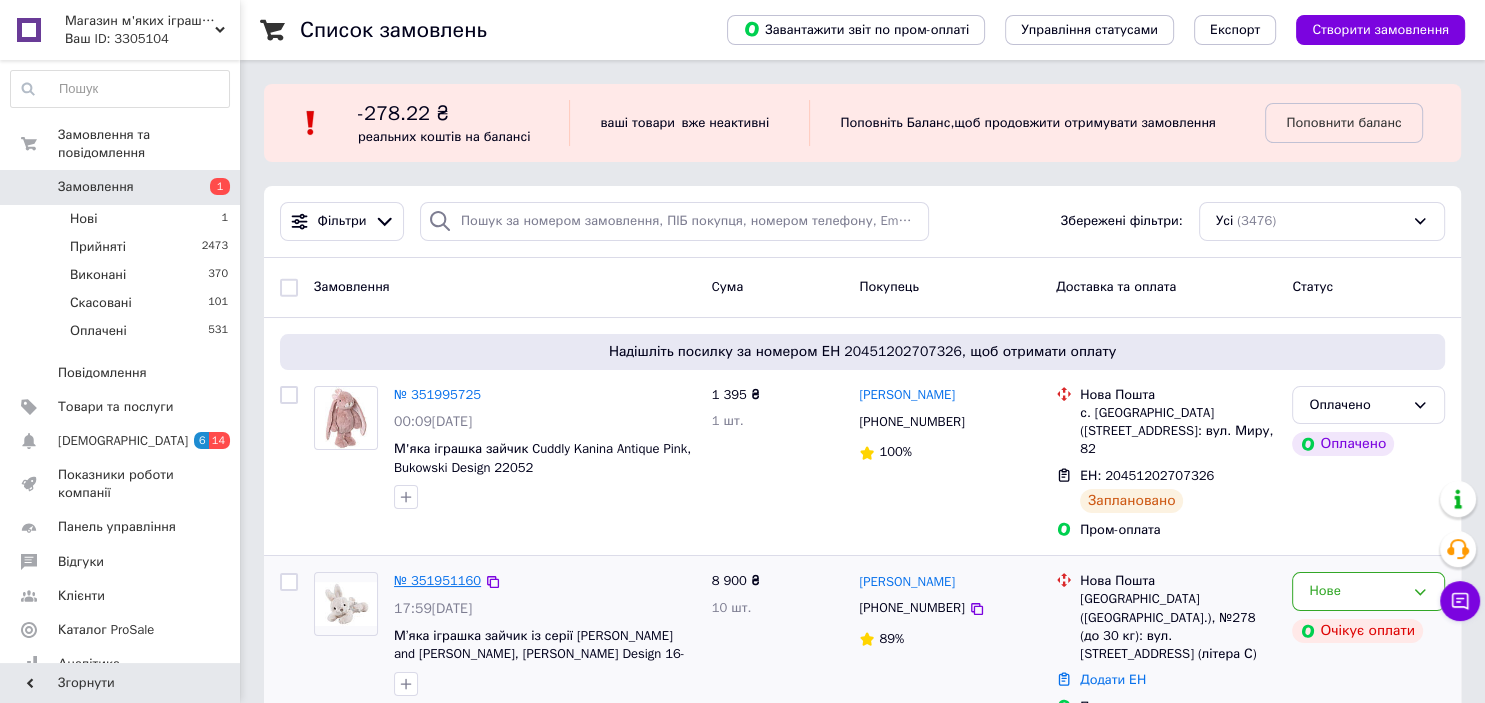 click on "№ 351951160" at bounding box center (437, 580) 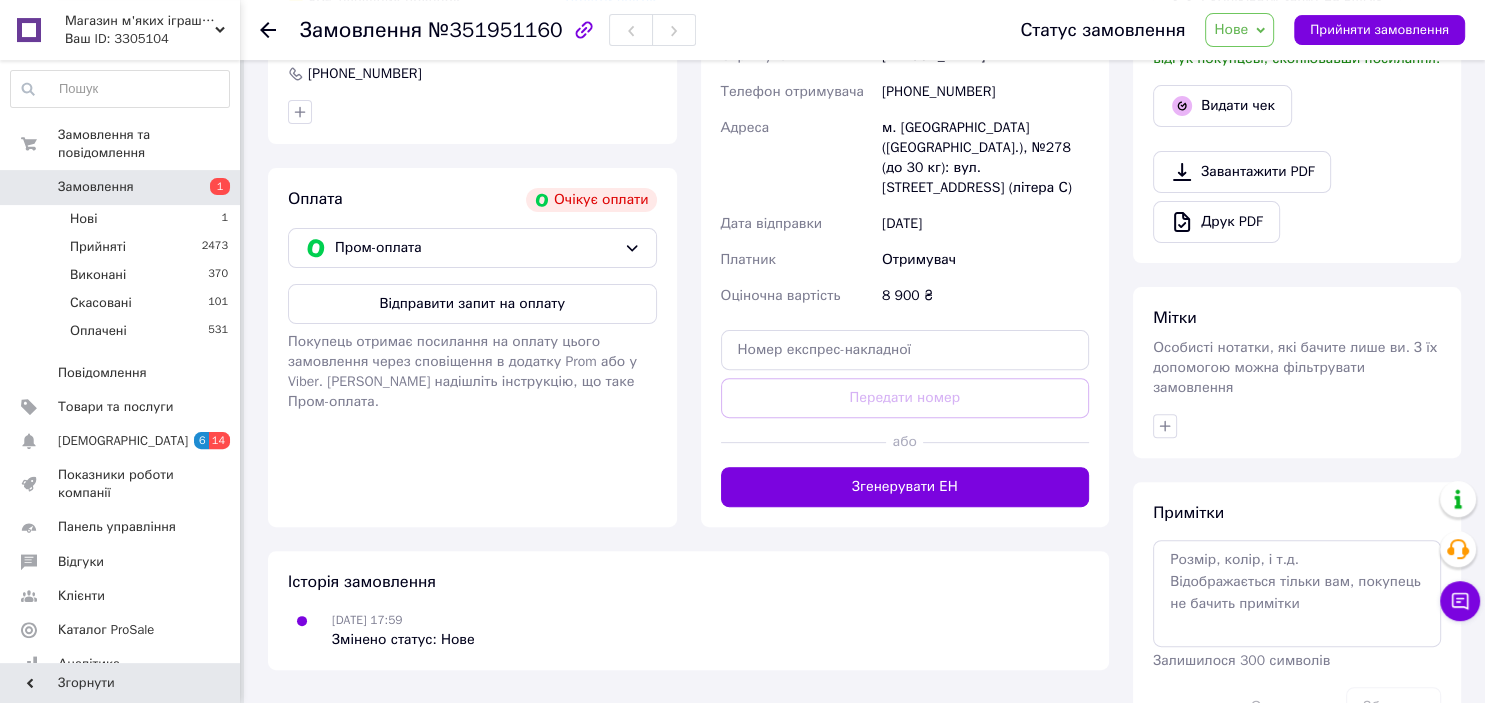 scroll, scrollTop: 275, scrollLeft: 0, axis: vertical 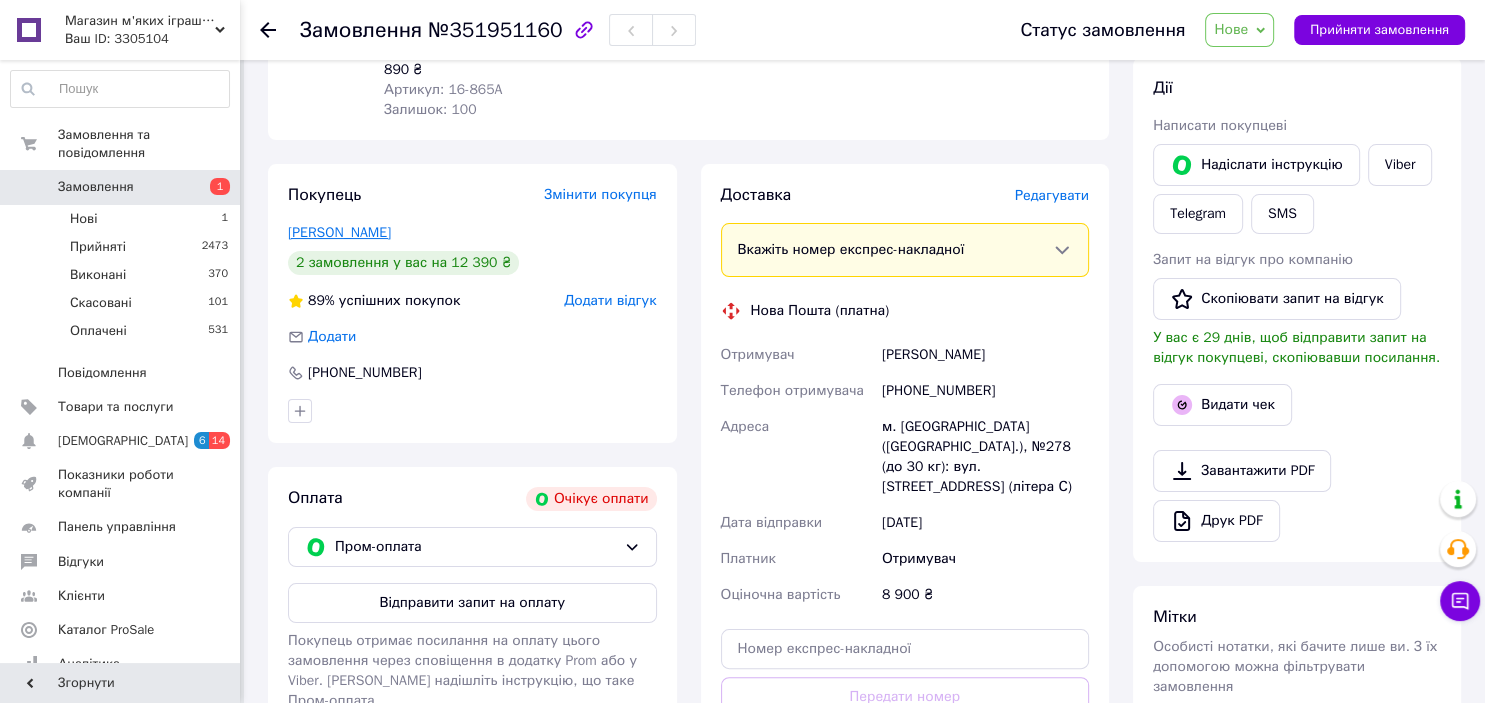 click on "Мірчук Марія" at bounding box center [339, 232] 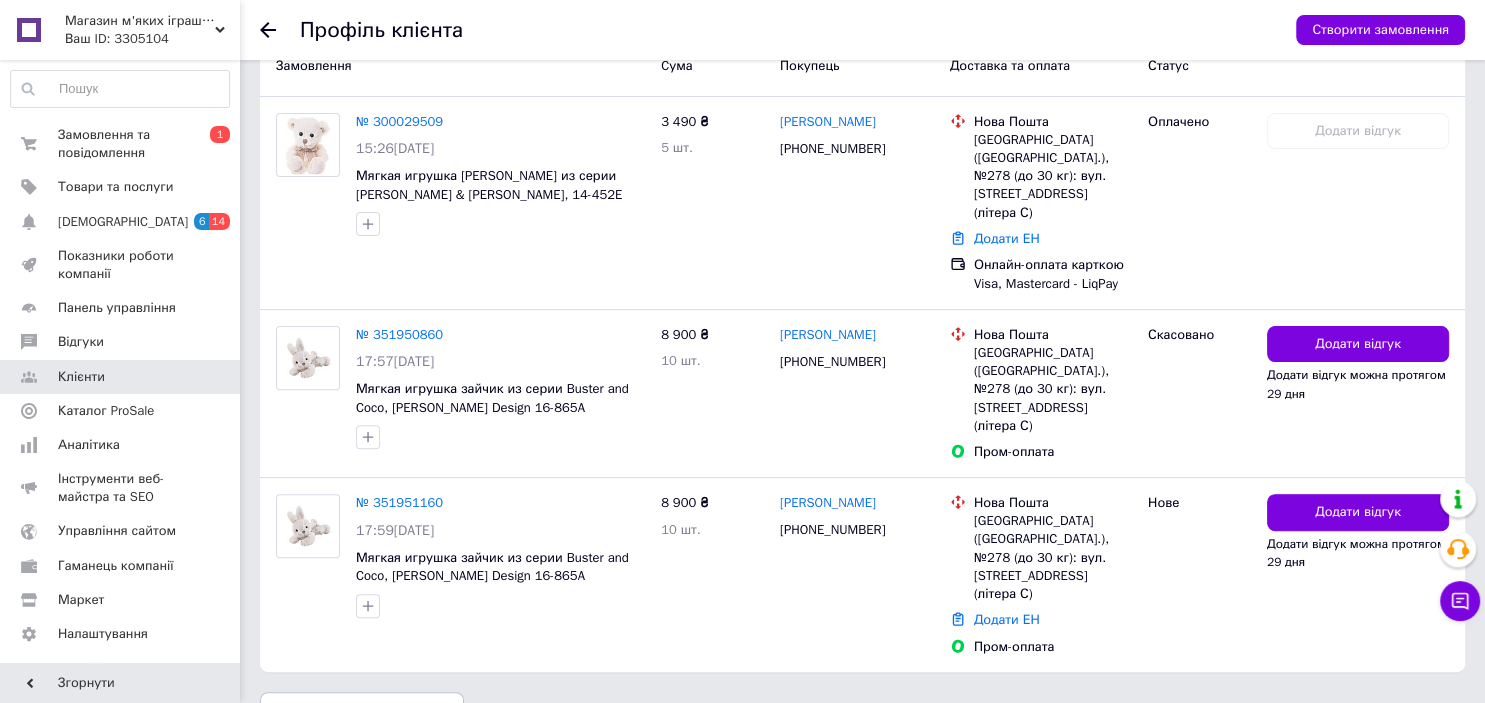 scroll, scrollTop: 0, scrollLeft: 0, axis: both 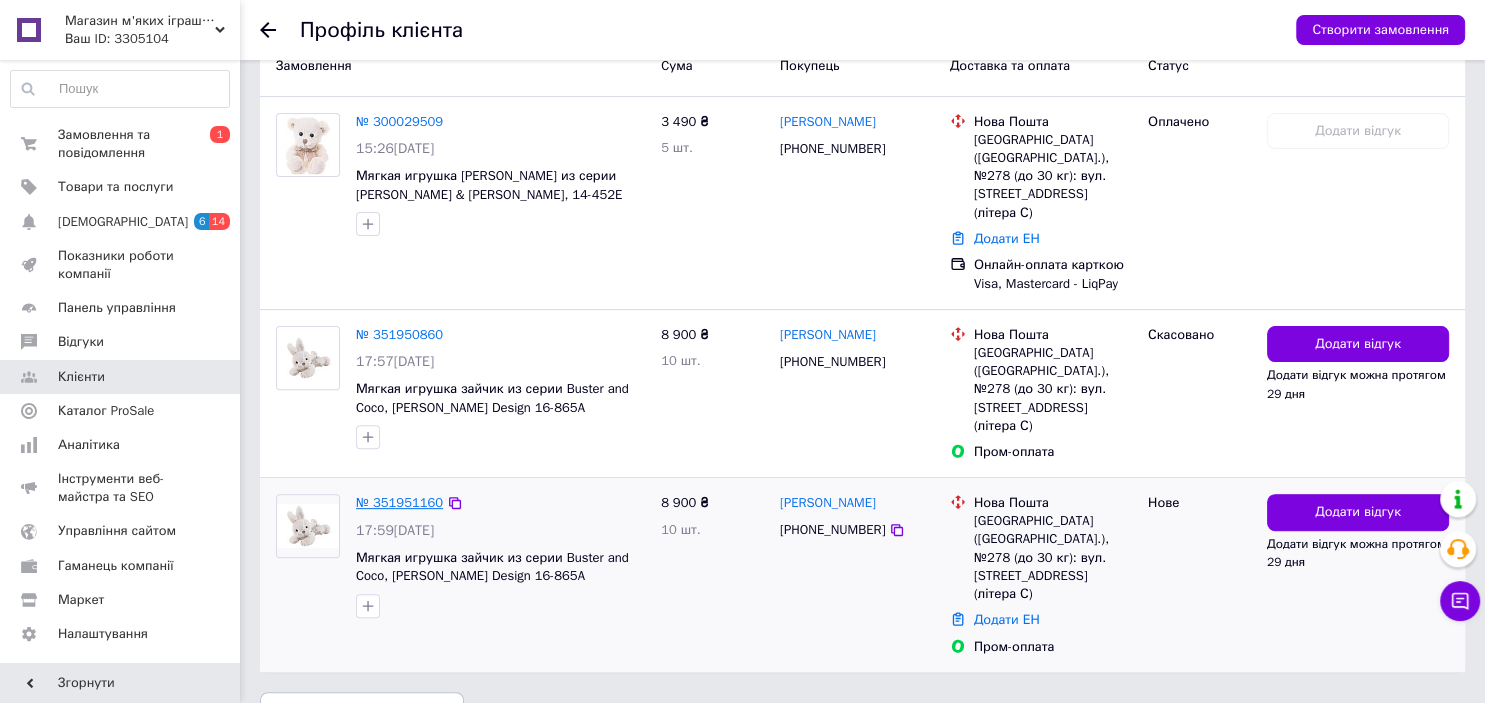 click on "№ 351951160" at bounding box center (399, 502) 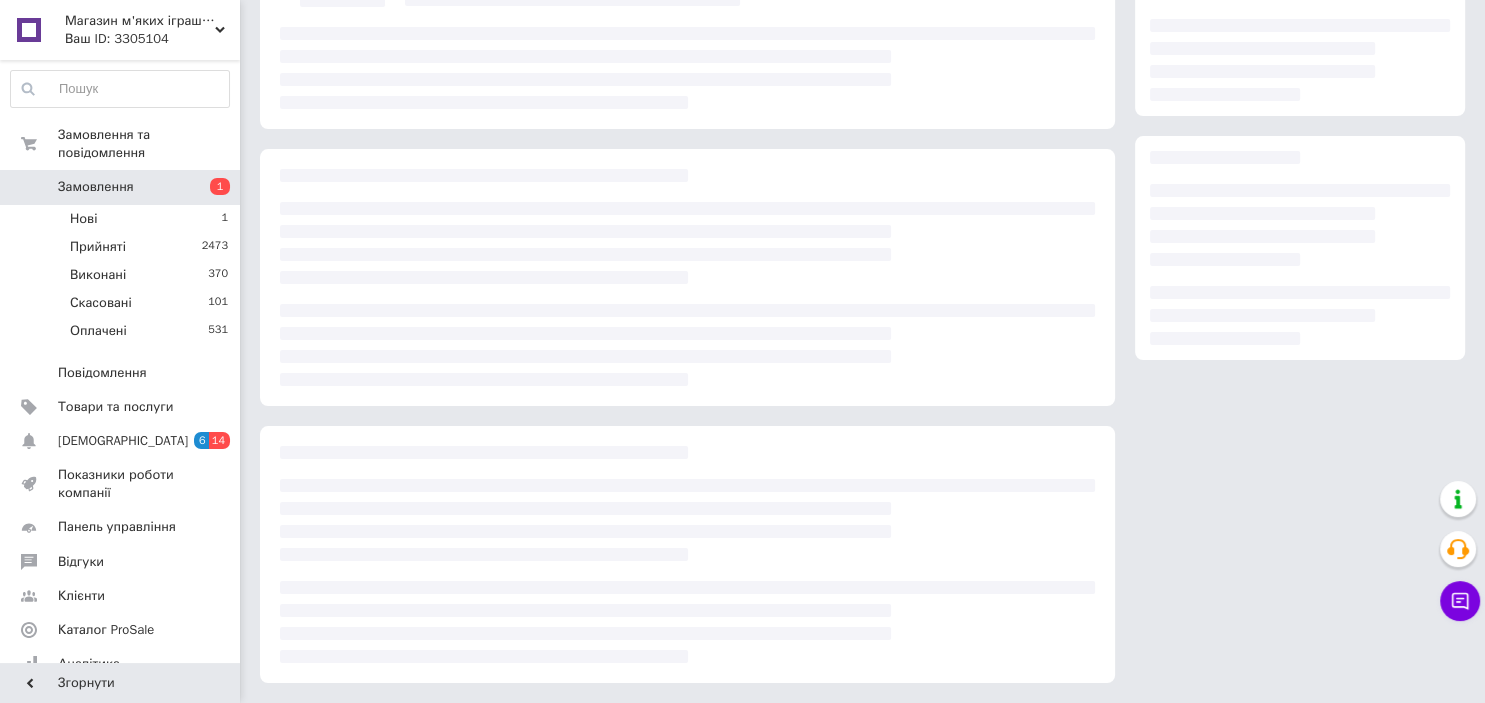 scroll, scrollTop: 0, scrollLeft: 0, axis: both 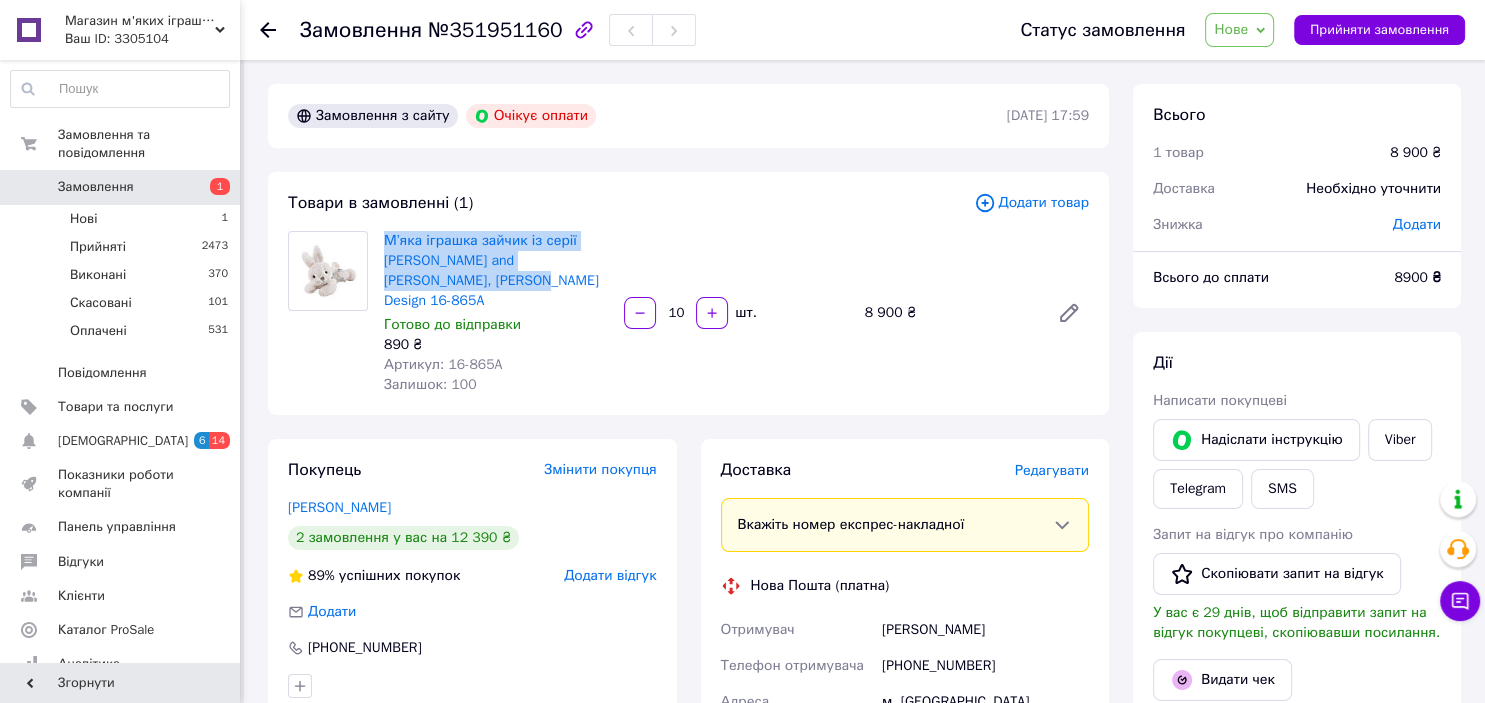 drag, startPoint x: 446, startPoint y: 291, endPoint x: 378, endPoint y: 239, distance: 85.60374 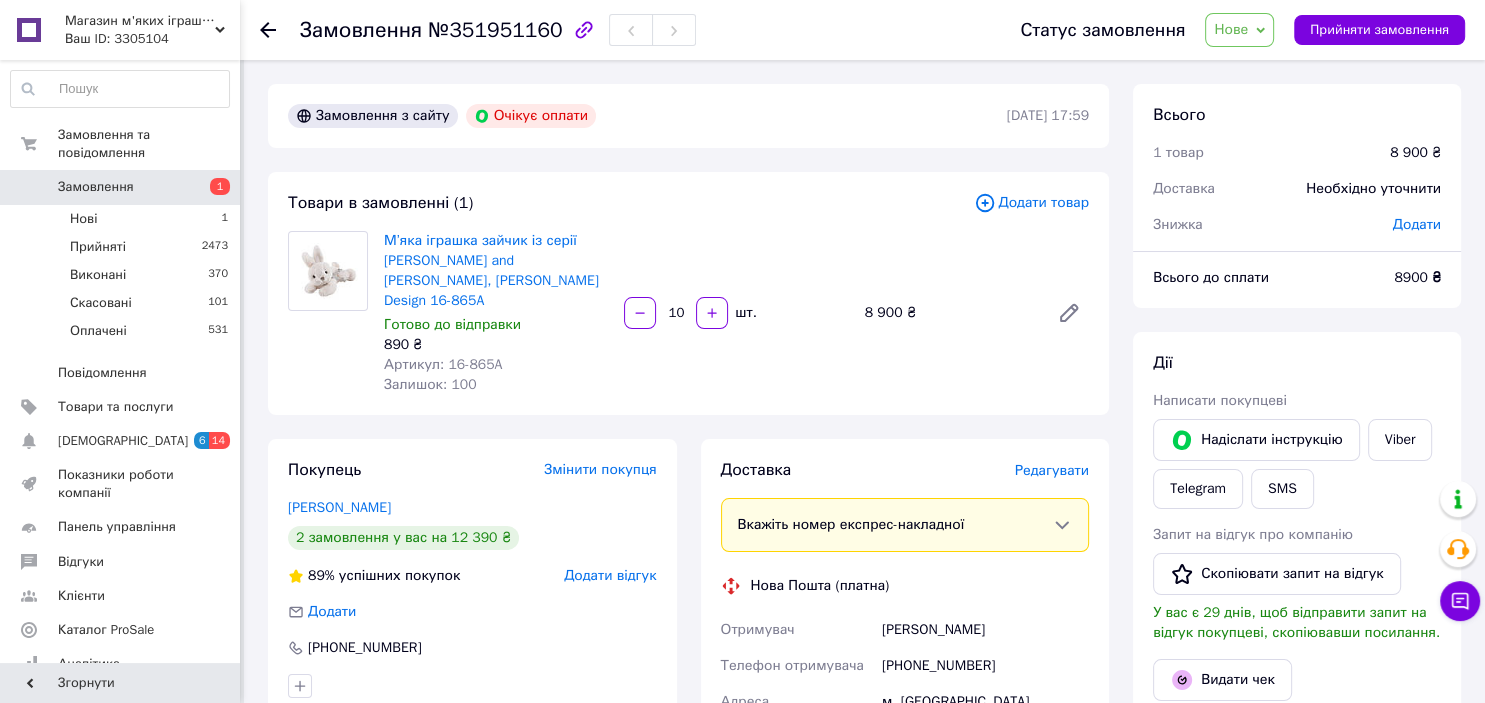 click on "Дії" at bounding box center [1297, 363] 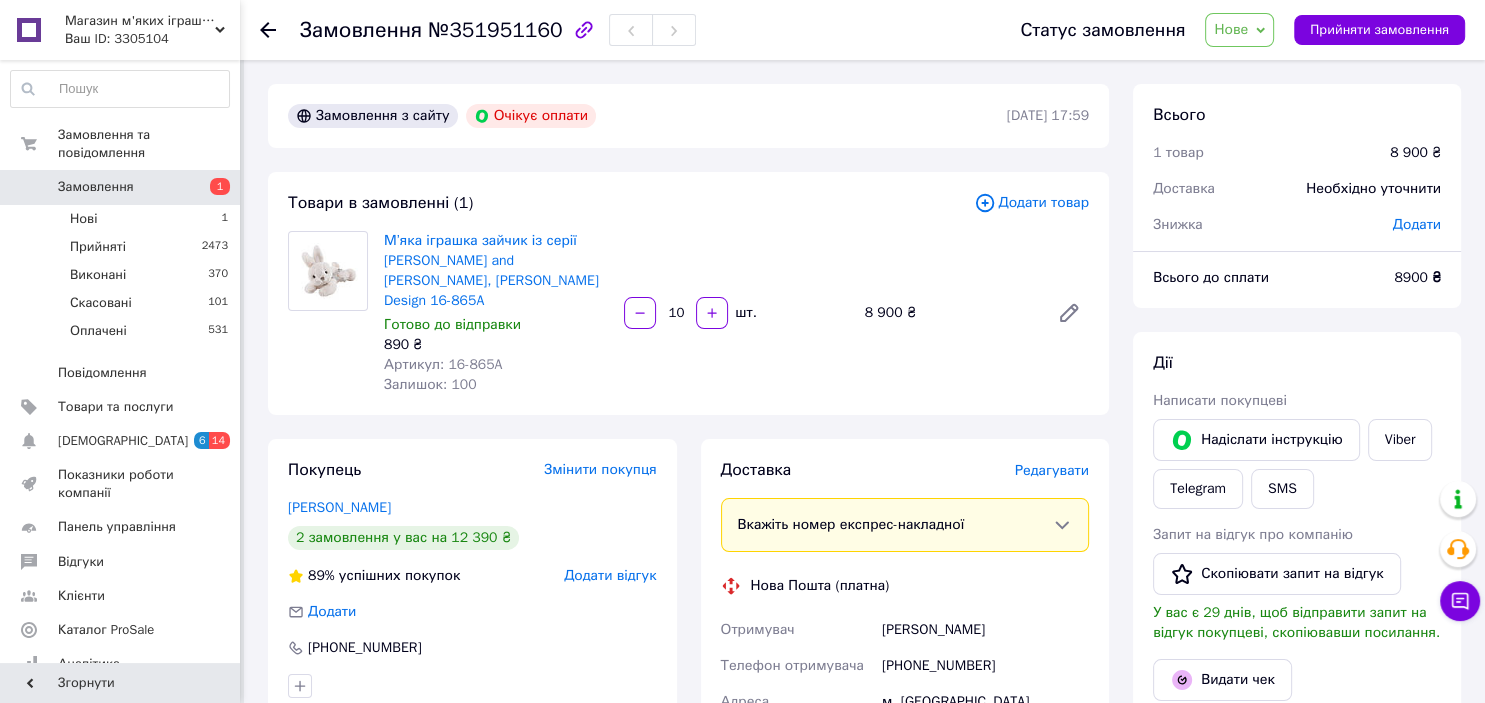 click on "Нове" at bounding box center [1239, 30] 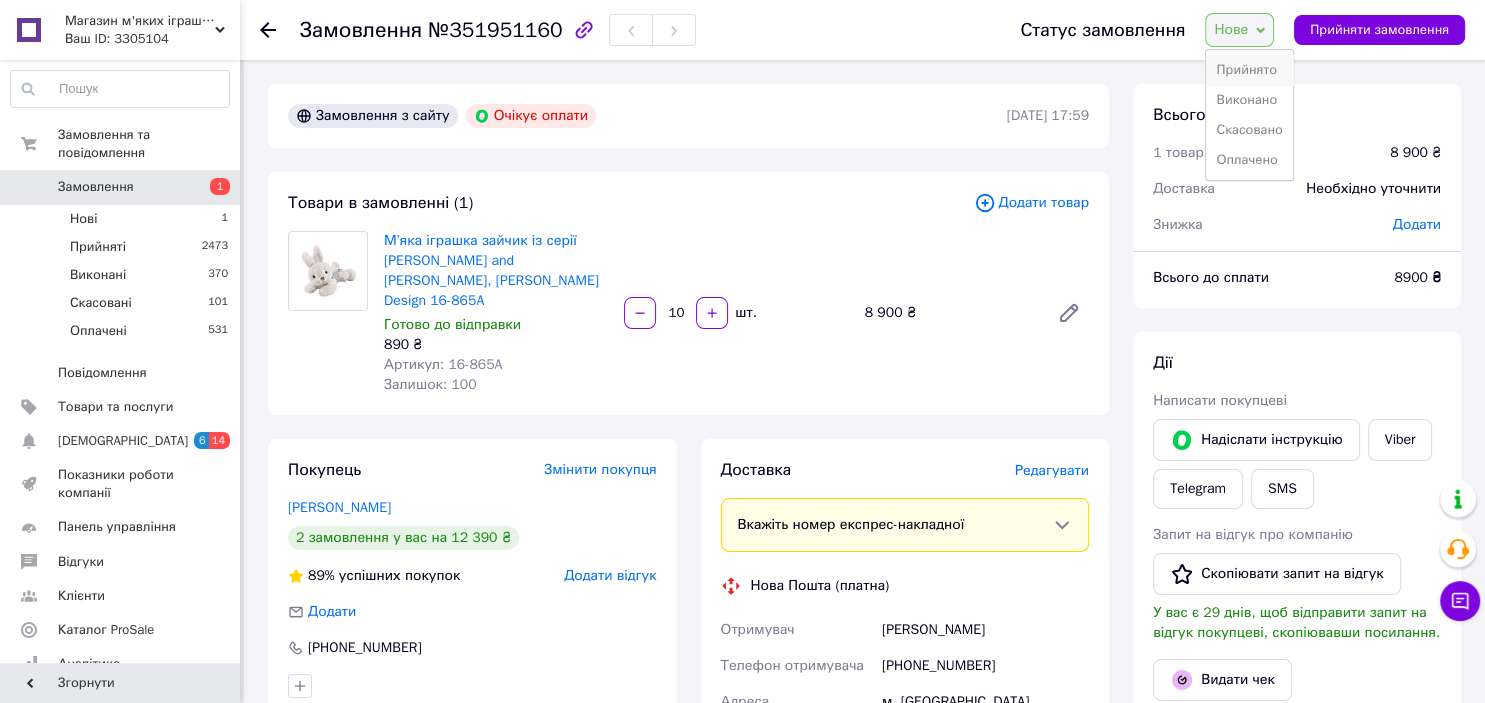 click on "Прийнято" at bounding box center (1249, 70) 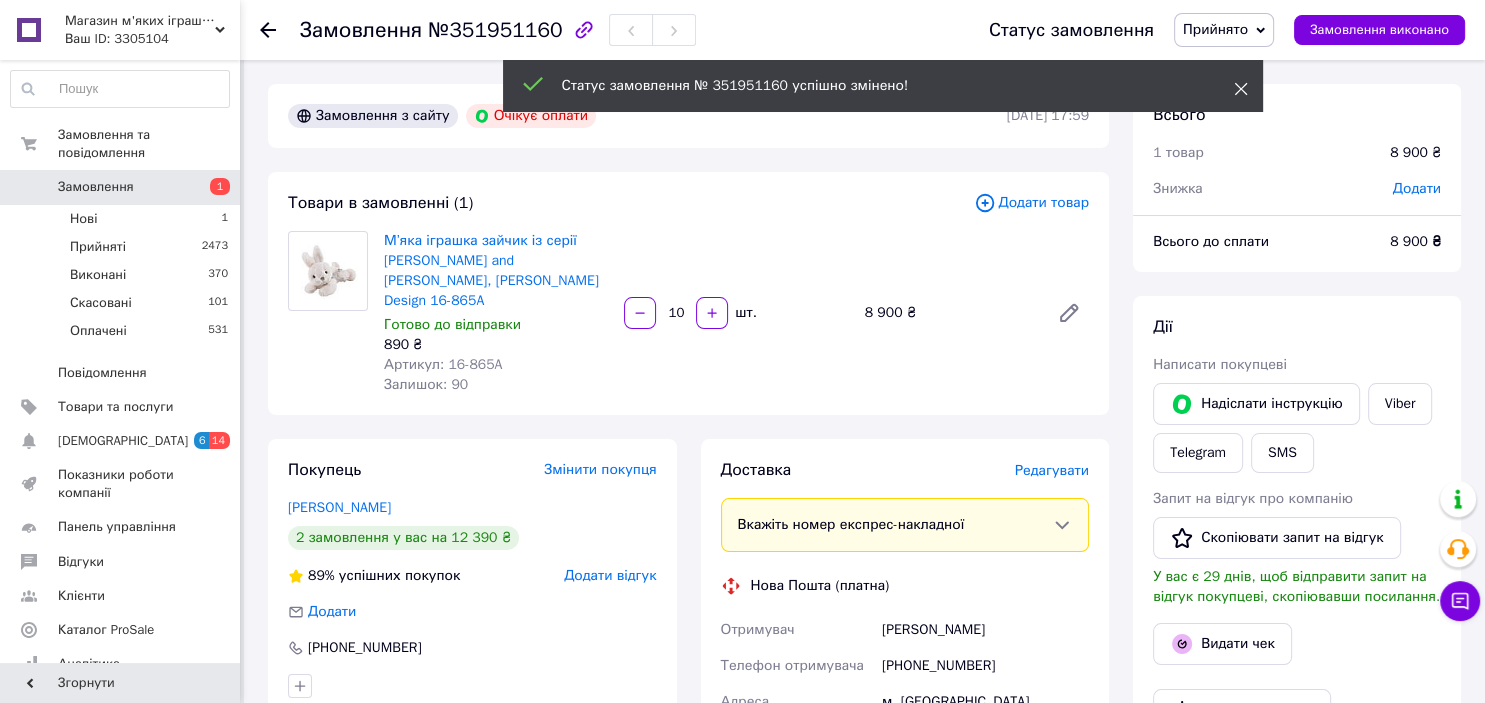 click at bounding box center (1241, 89) 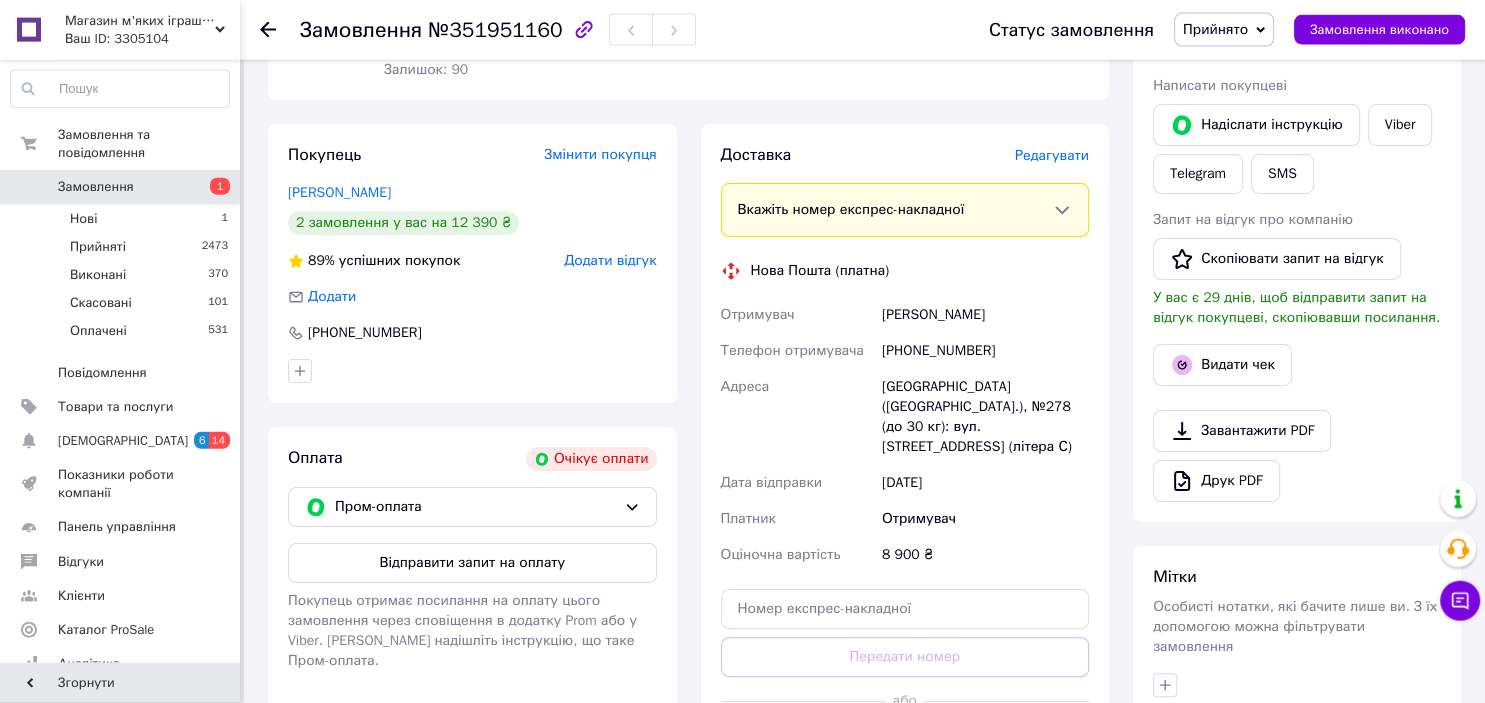 scroll, scrollTop: 531, scrollLeft: 0, axis: vertical 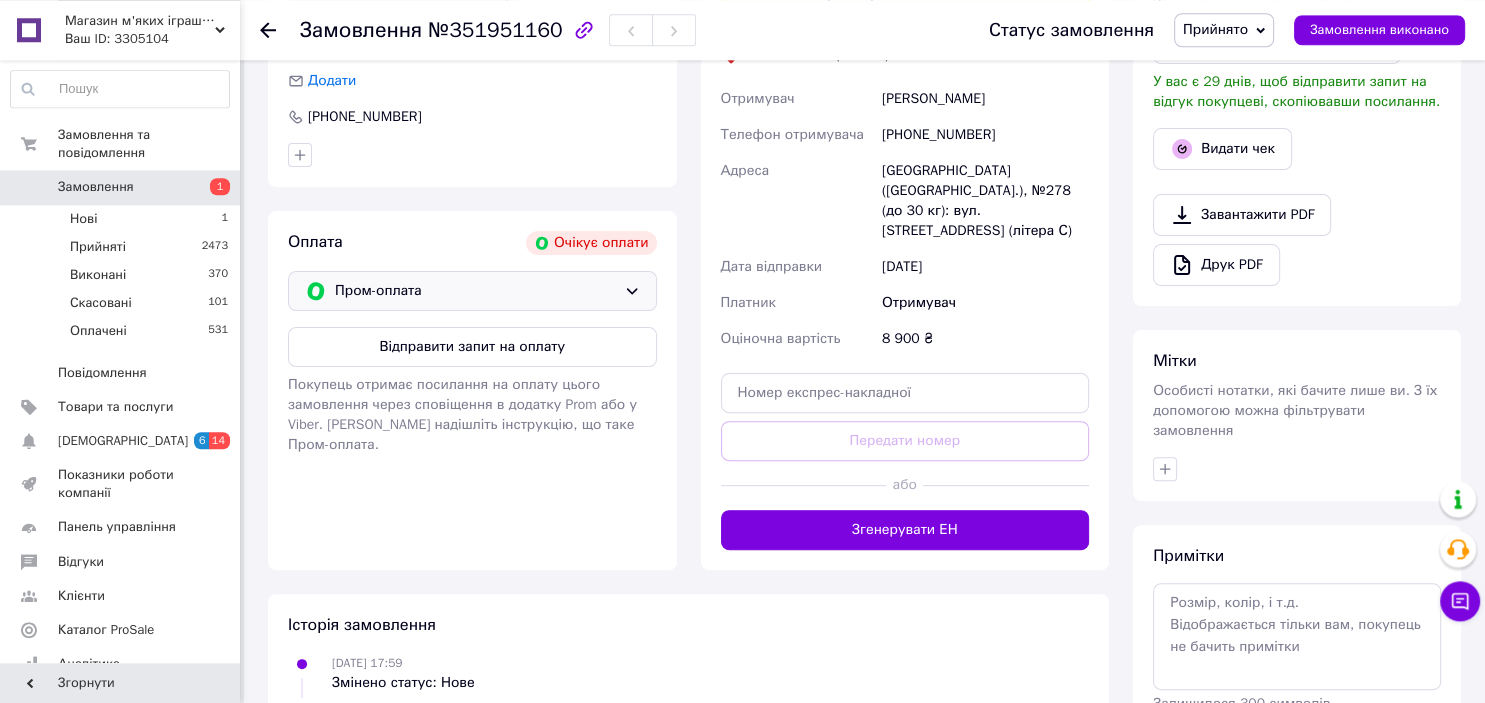 click on "Пром-оплата" at bounding box center [475, 291] 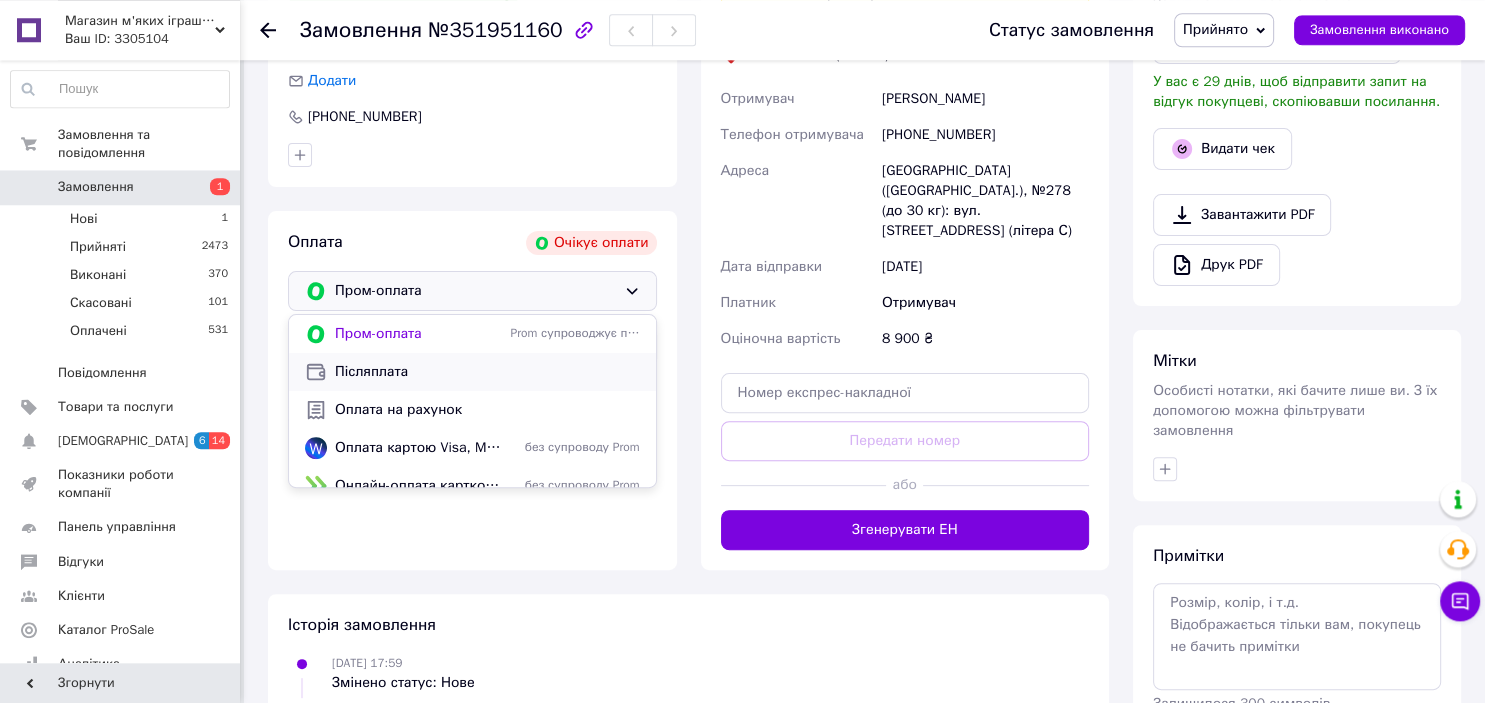 click on "Післяплата" at bounding box center (487, 372) 